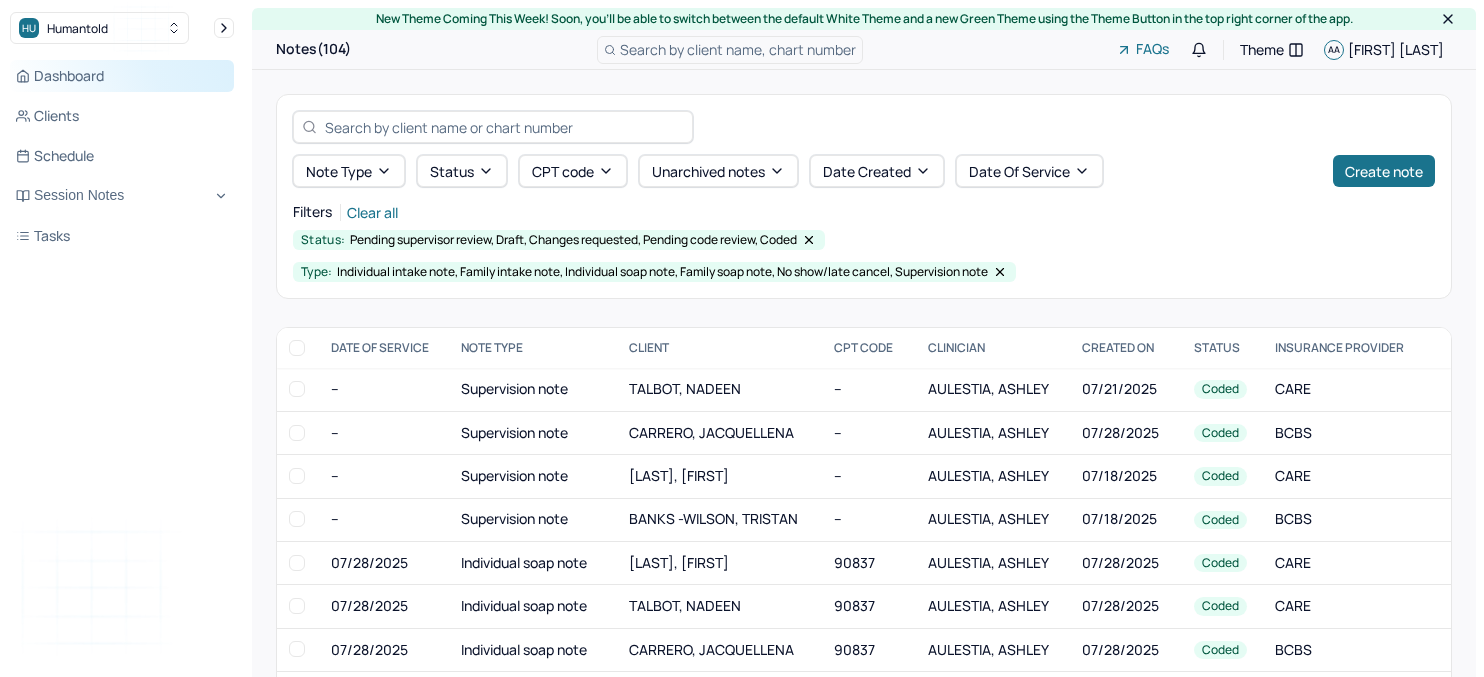 scroll, scrollTop: 0, scrollLeft: 0, axis: both 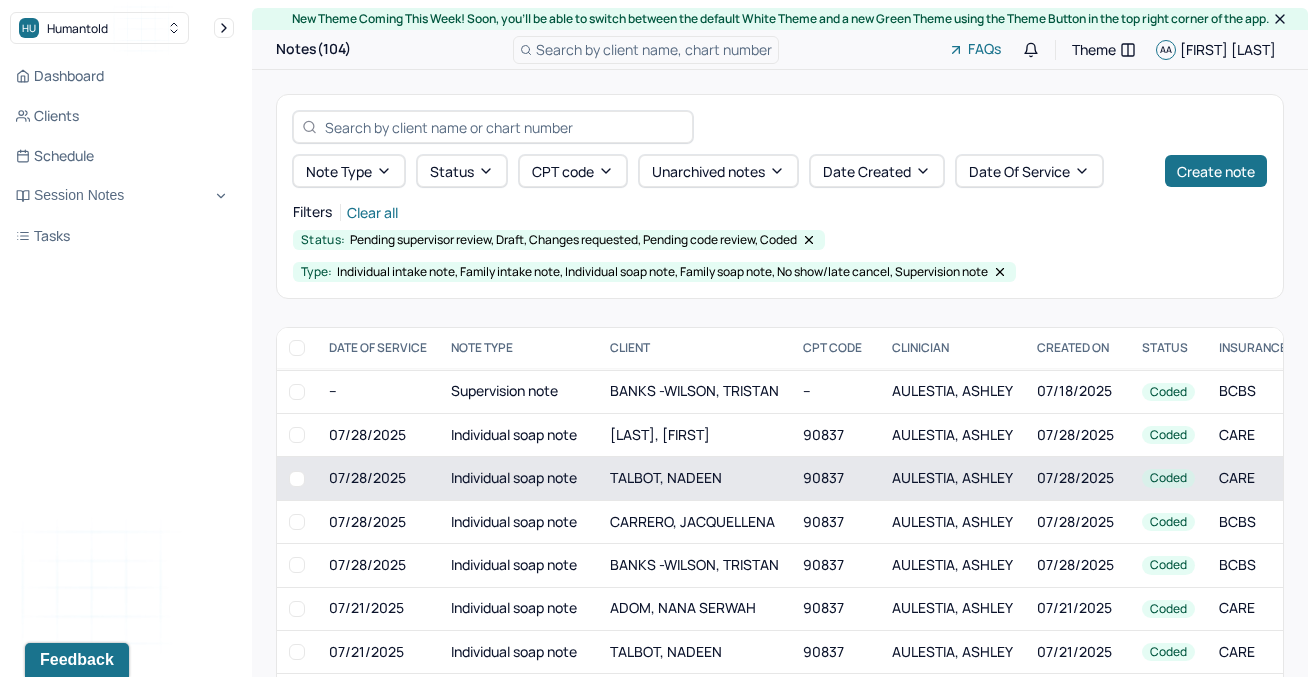 click on "Individual soap note" at bounding box center (518, 478) 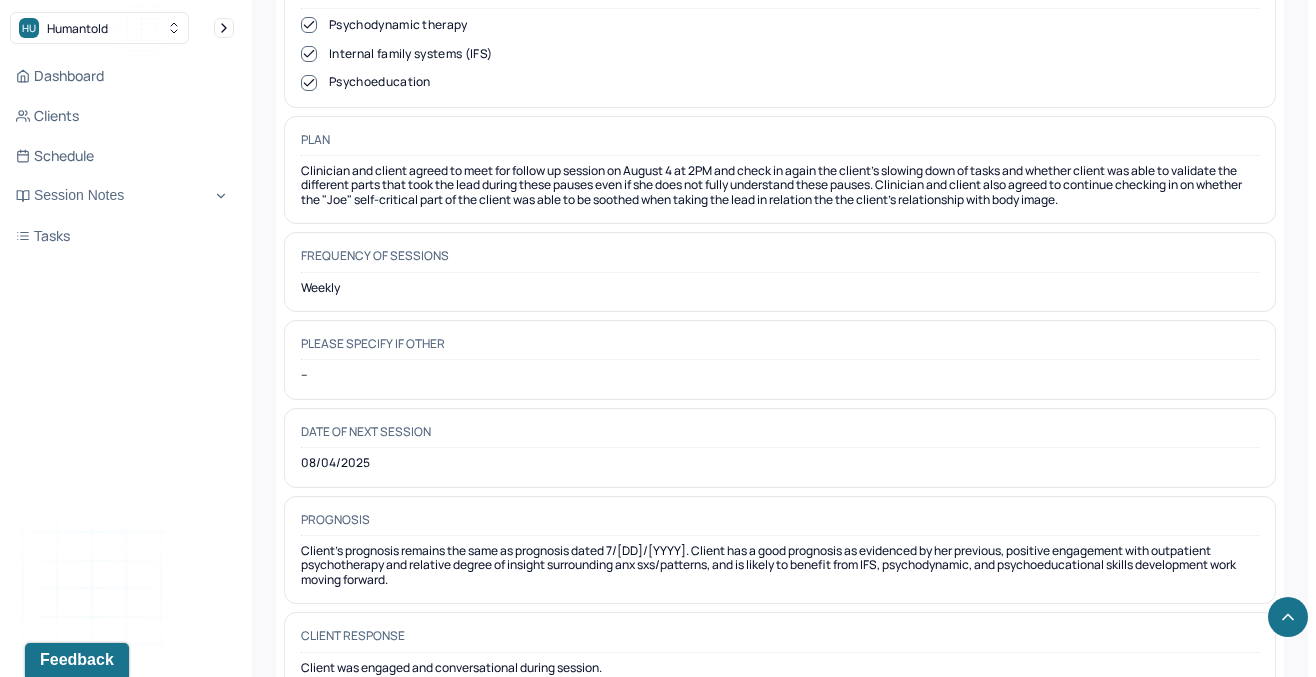 scroll, scrollTop: 2325, scrollLeft: 0, axis: vertical 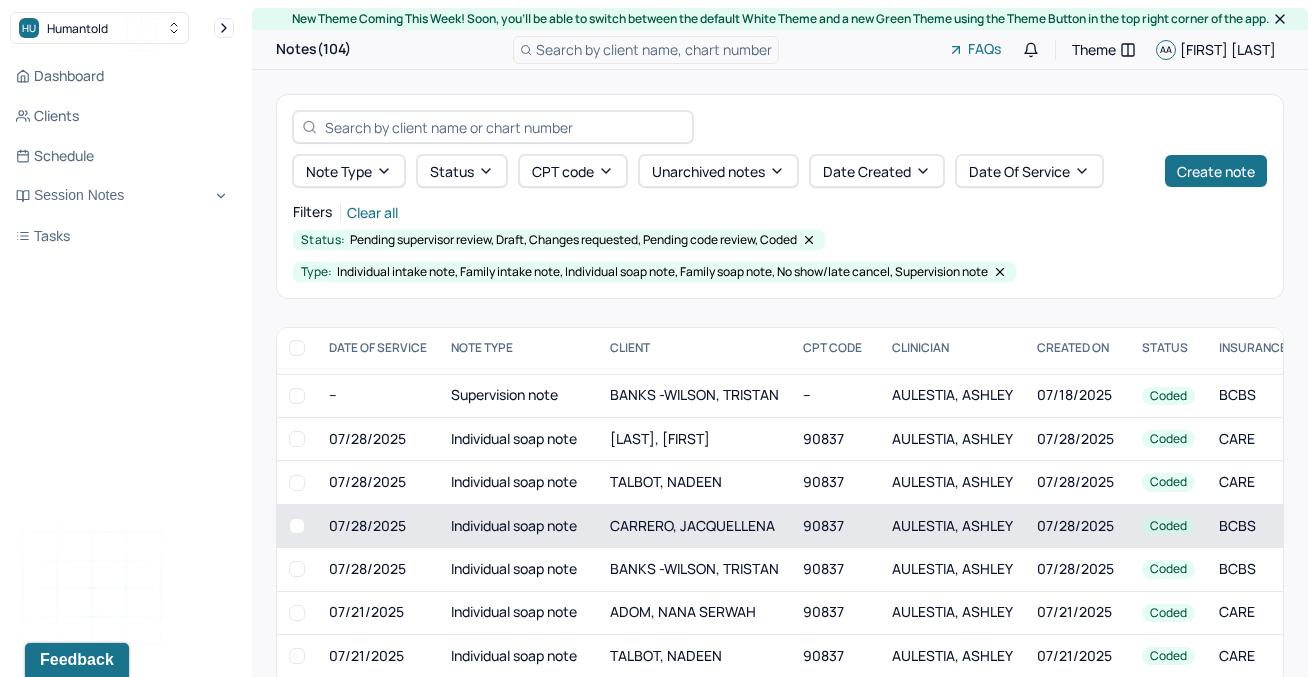 click on "CARRERO, JACQUELLENA" at bounding box center (692, 525) 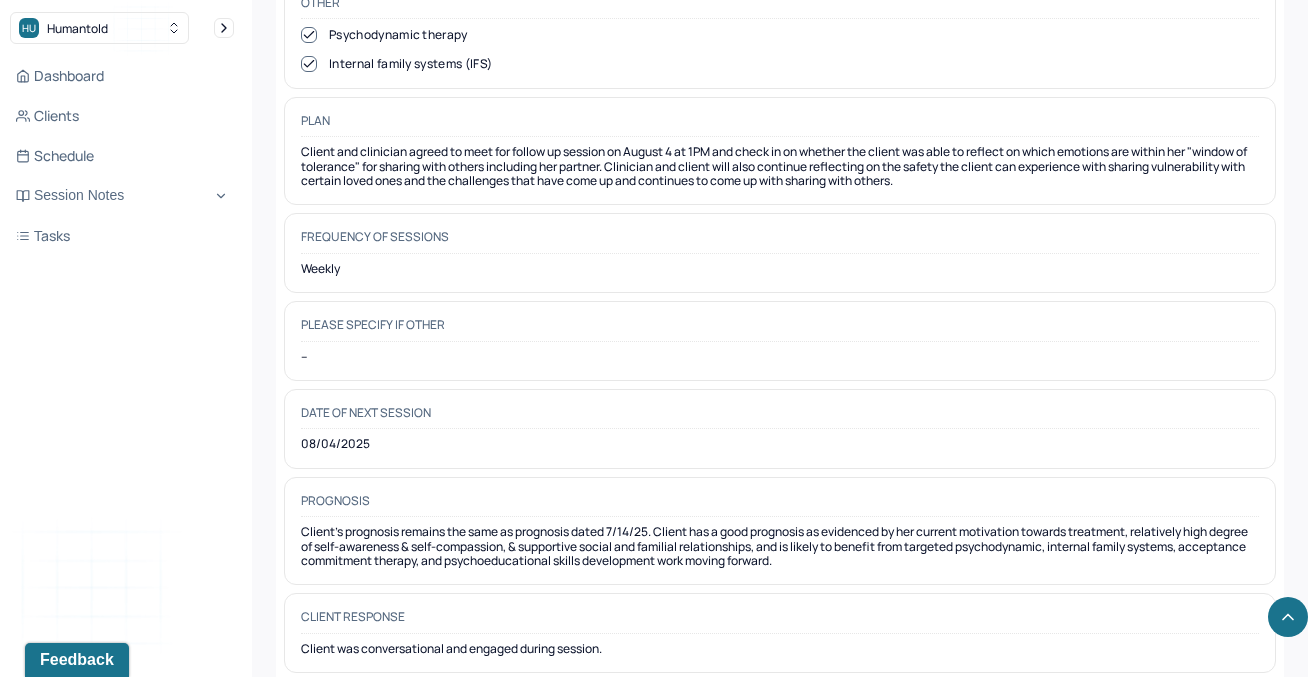 scroll, scrollTop: 2322, scrollLeft: 0, axis: vertical 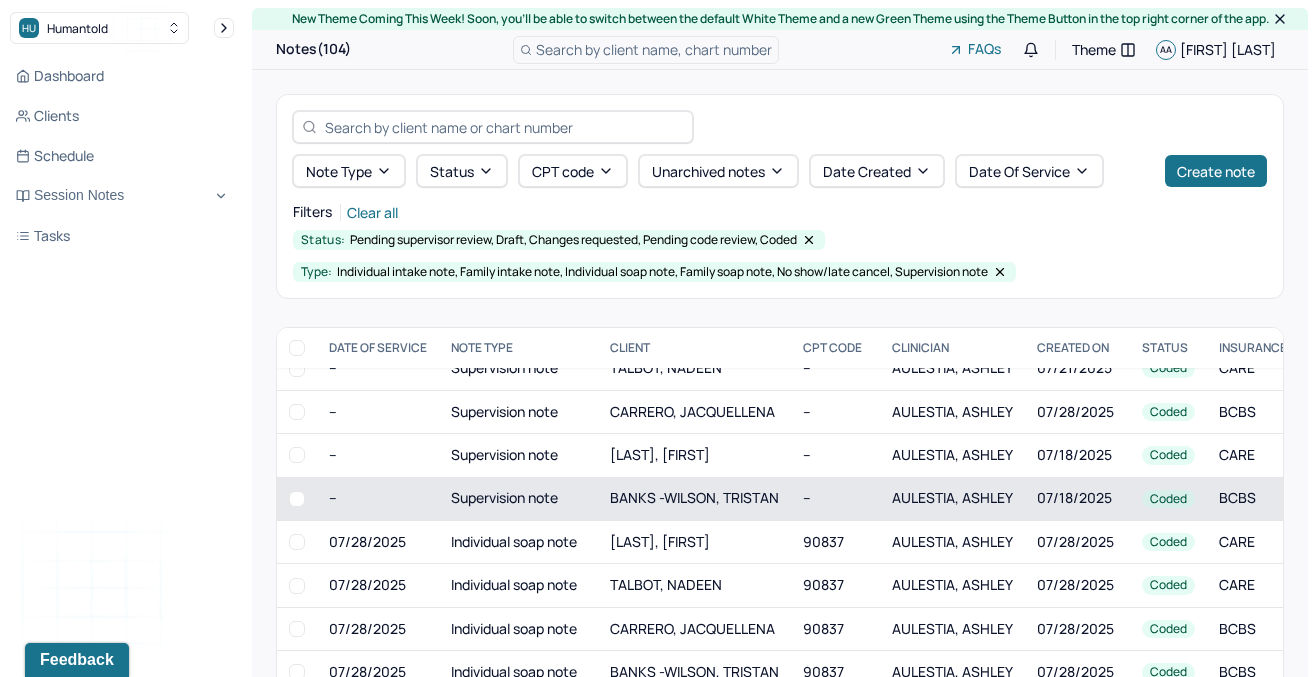 click on "BANKS -WILSON, TRISTAN" at bounding box center (694, 498) 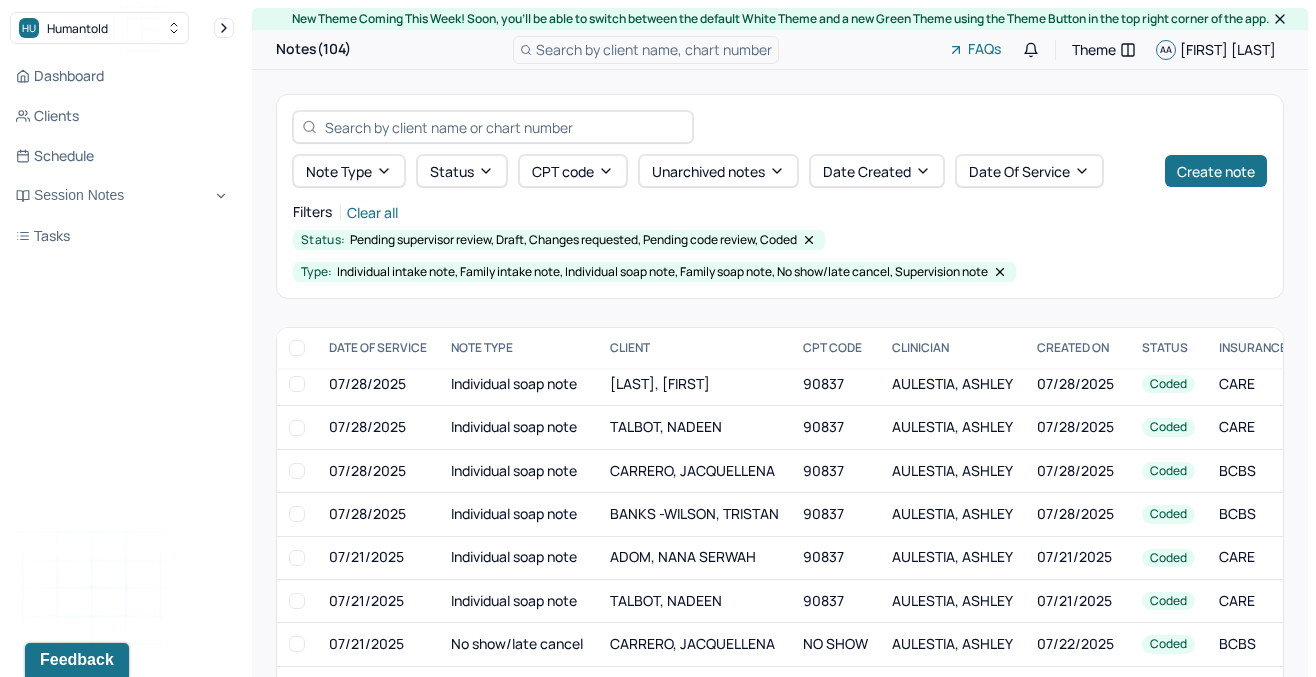 scroll, scrollTop: 187, scrollLeft: 0, axis: vertical 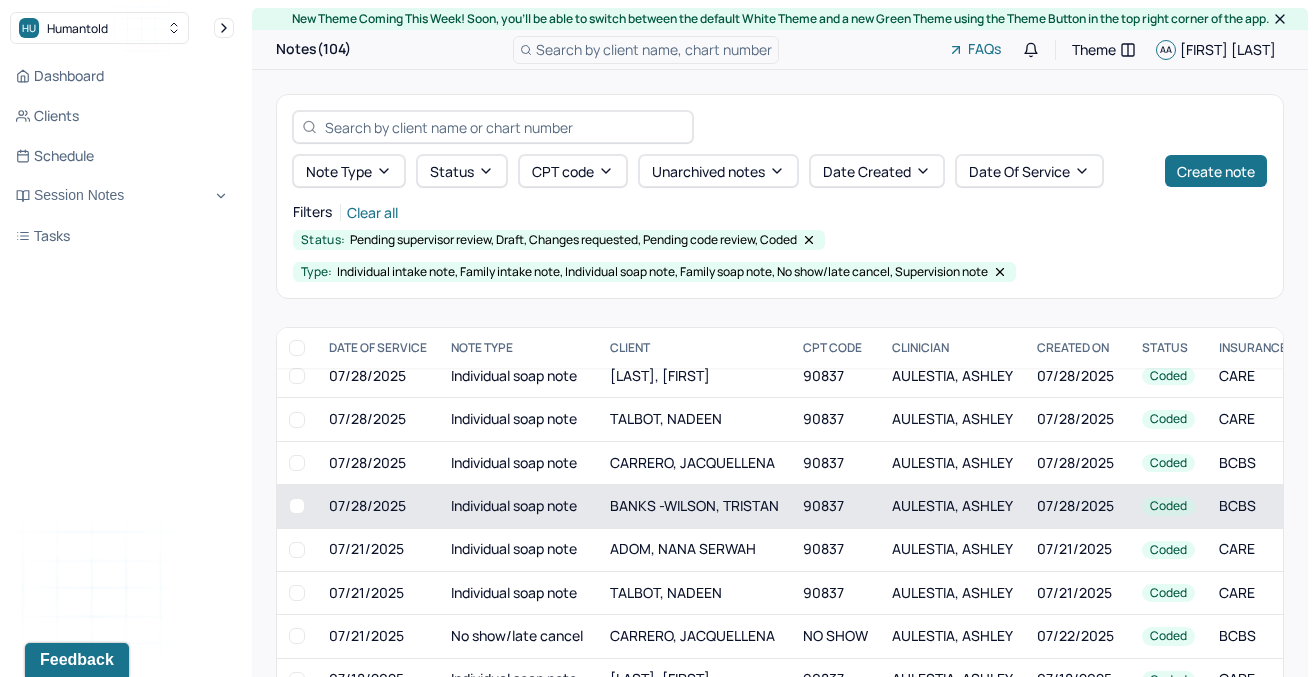 click on "BANKS -WILSON, TRISTAN" at bounding box center (694, 505) 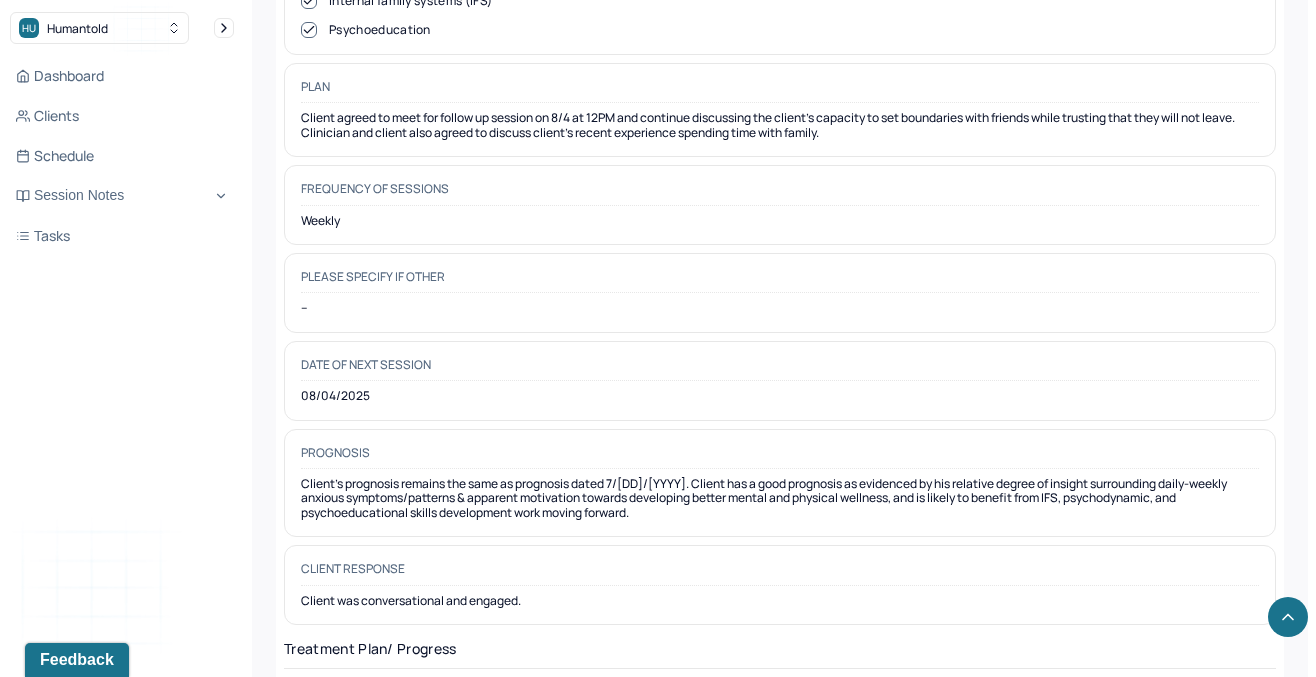 scroll, scrollTop: 2380, scrollLeft: 0, axis: vertical 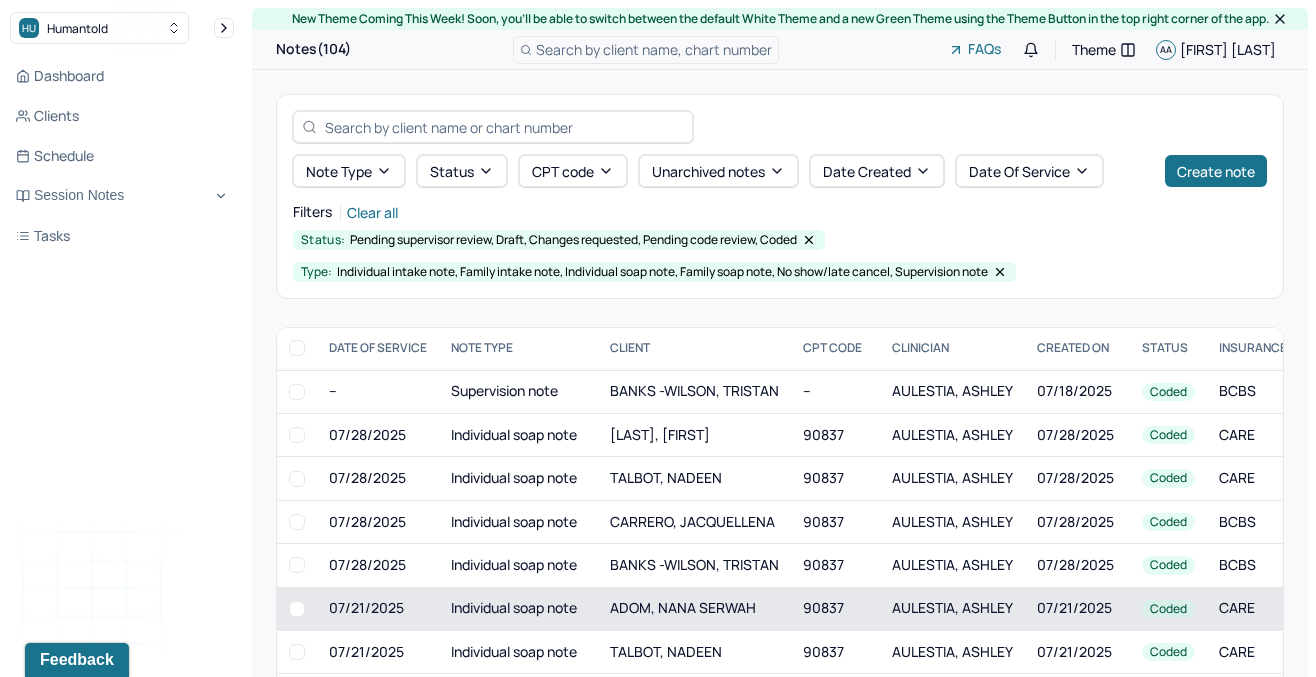 click on "ADOM, NANA SERWAH" at bounding box center (683, 607) 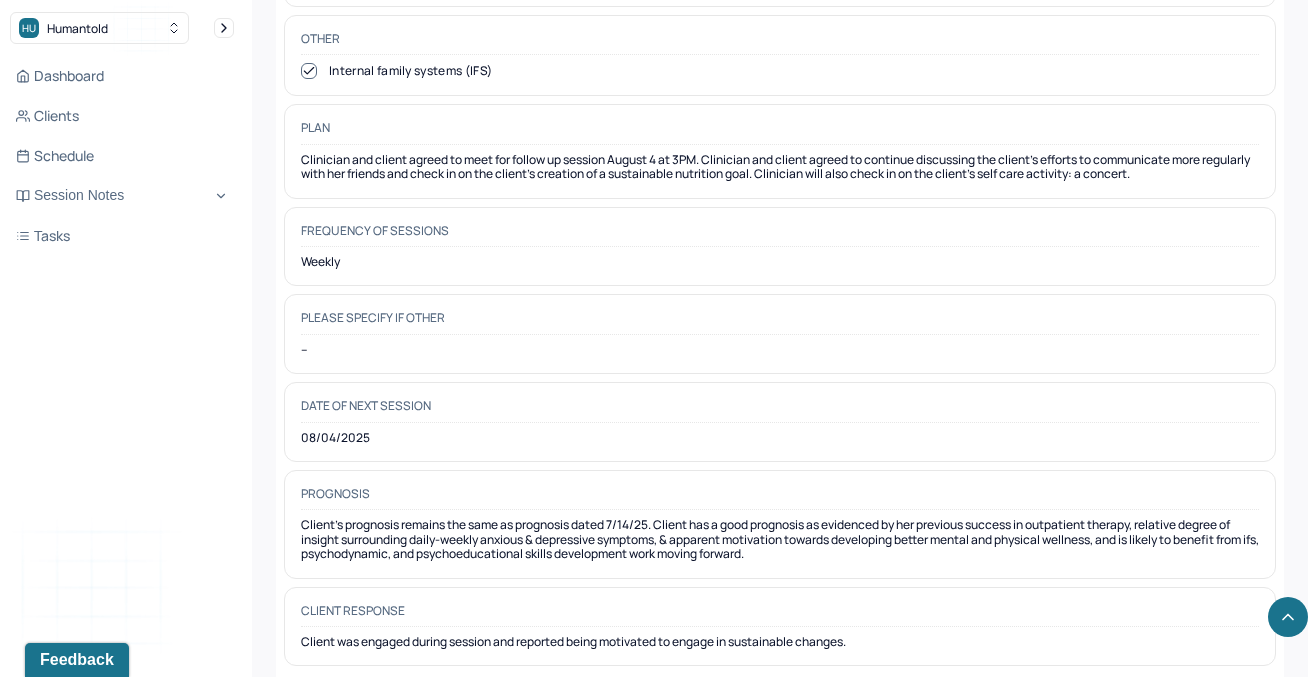 scroll, scrollTop: 2348, scrollLeft: 0, axis: vertical 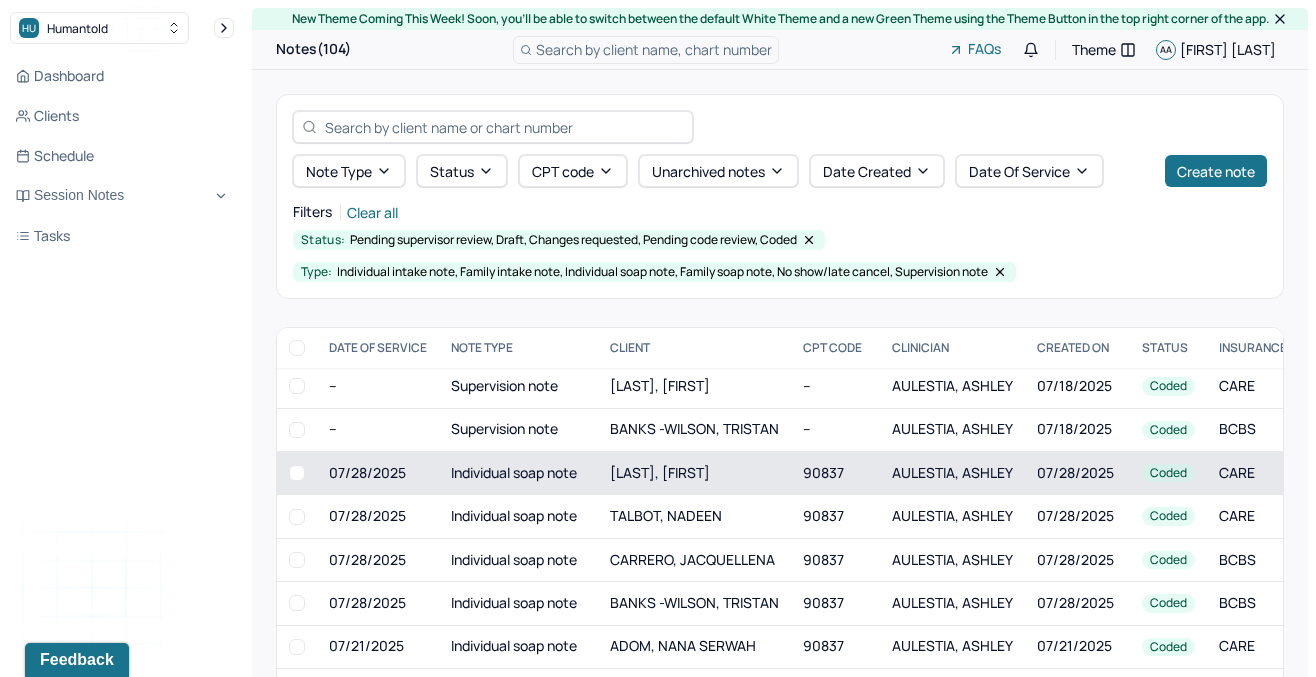 click on "[LAST], [FIRST]" at bounding box center (694, 472) 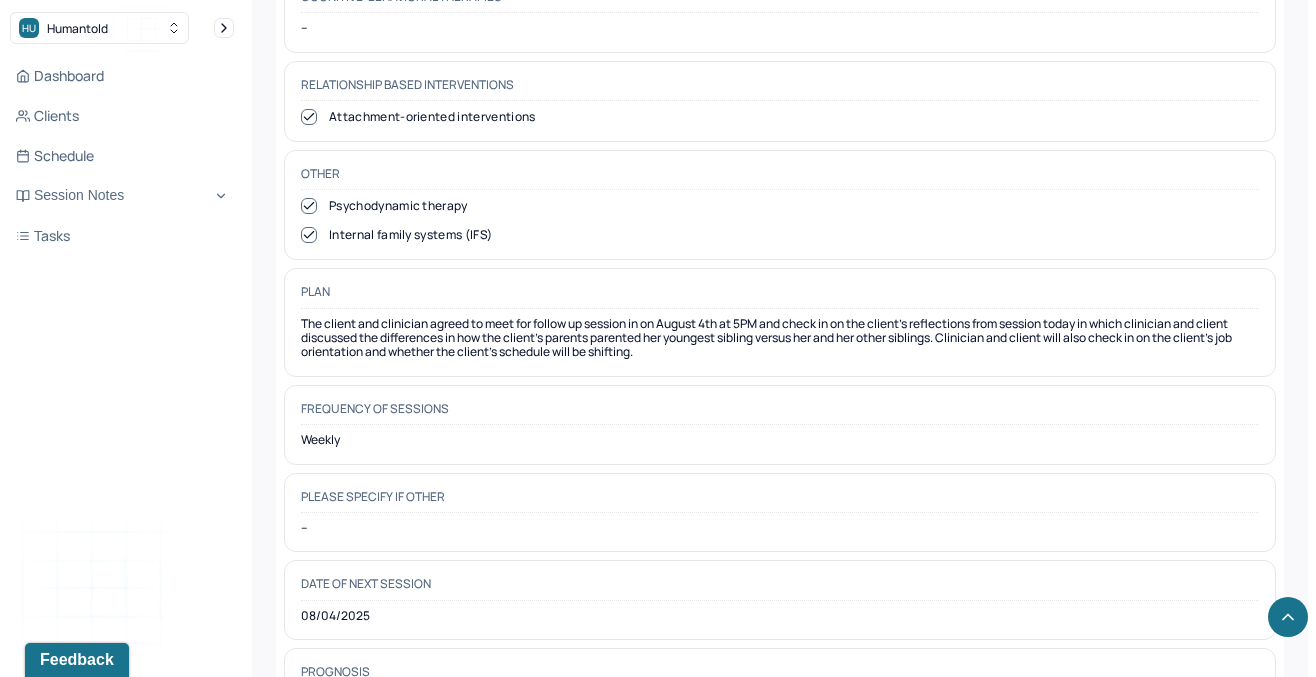 scroll, scrollTop: 2154, scrollLeft: 0, axis: vertical 